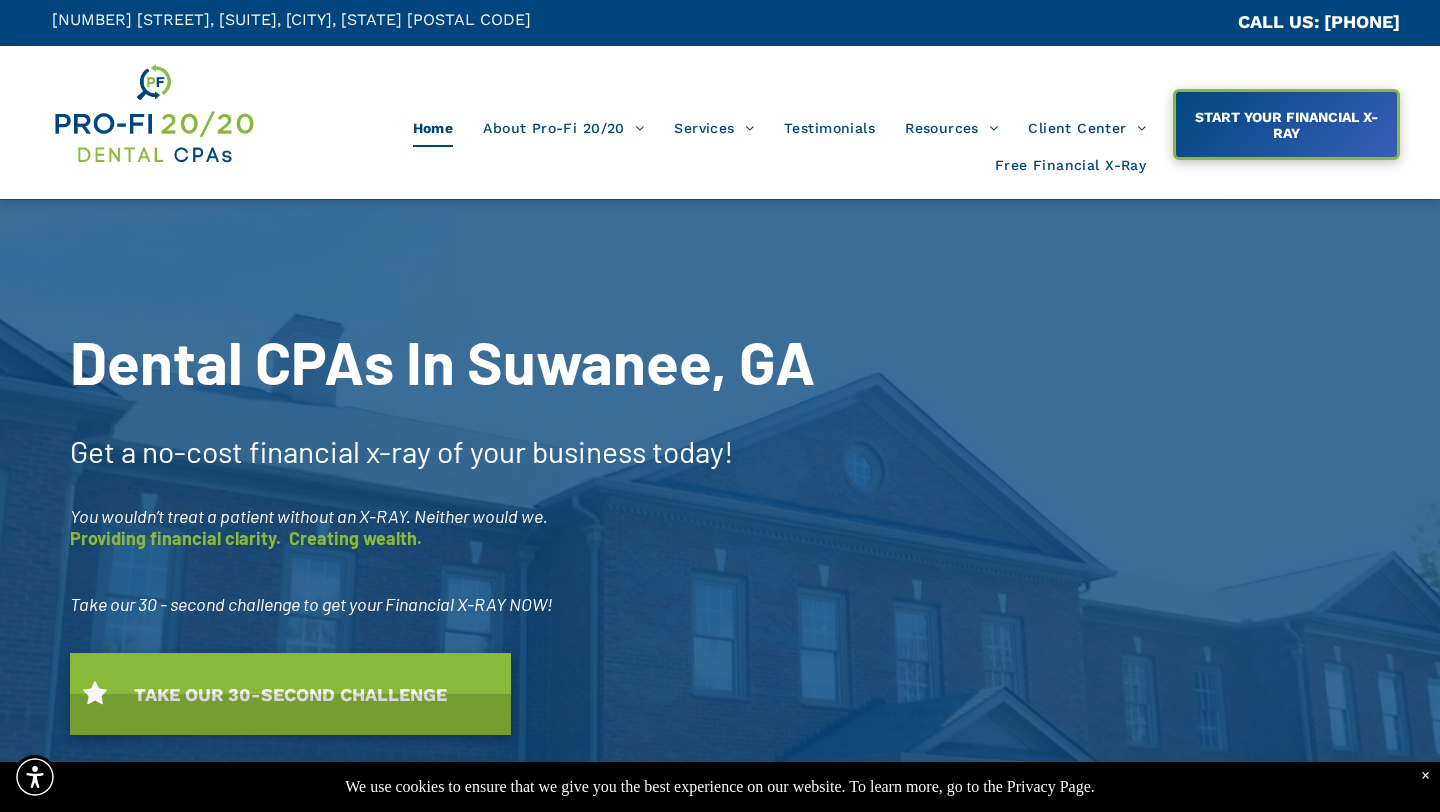 scroll, scrollTop: 0, scrollLeft: 0, axis: both 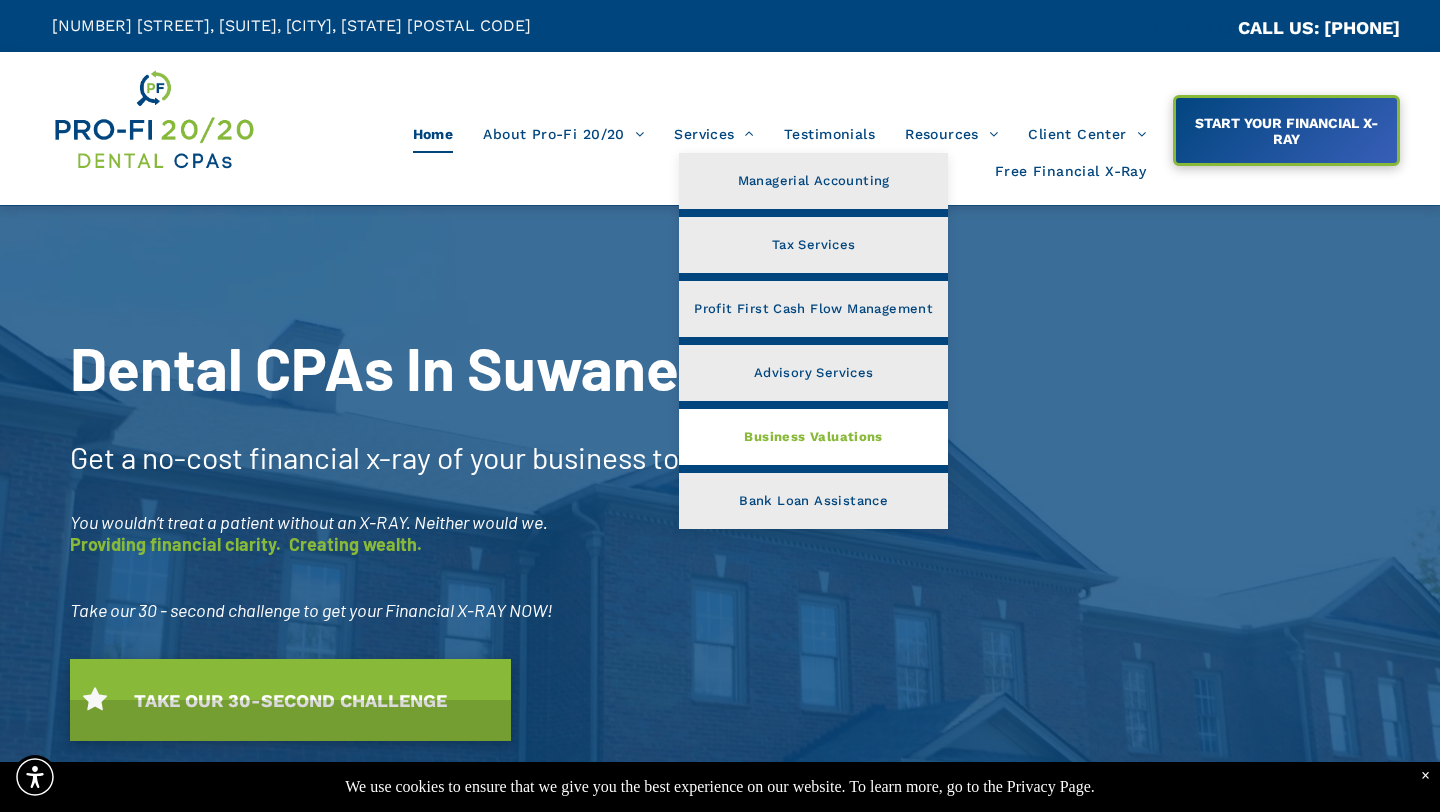 click on "Business Valuations" at bounding box center (813, 437) 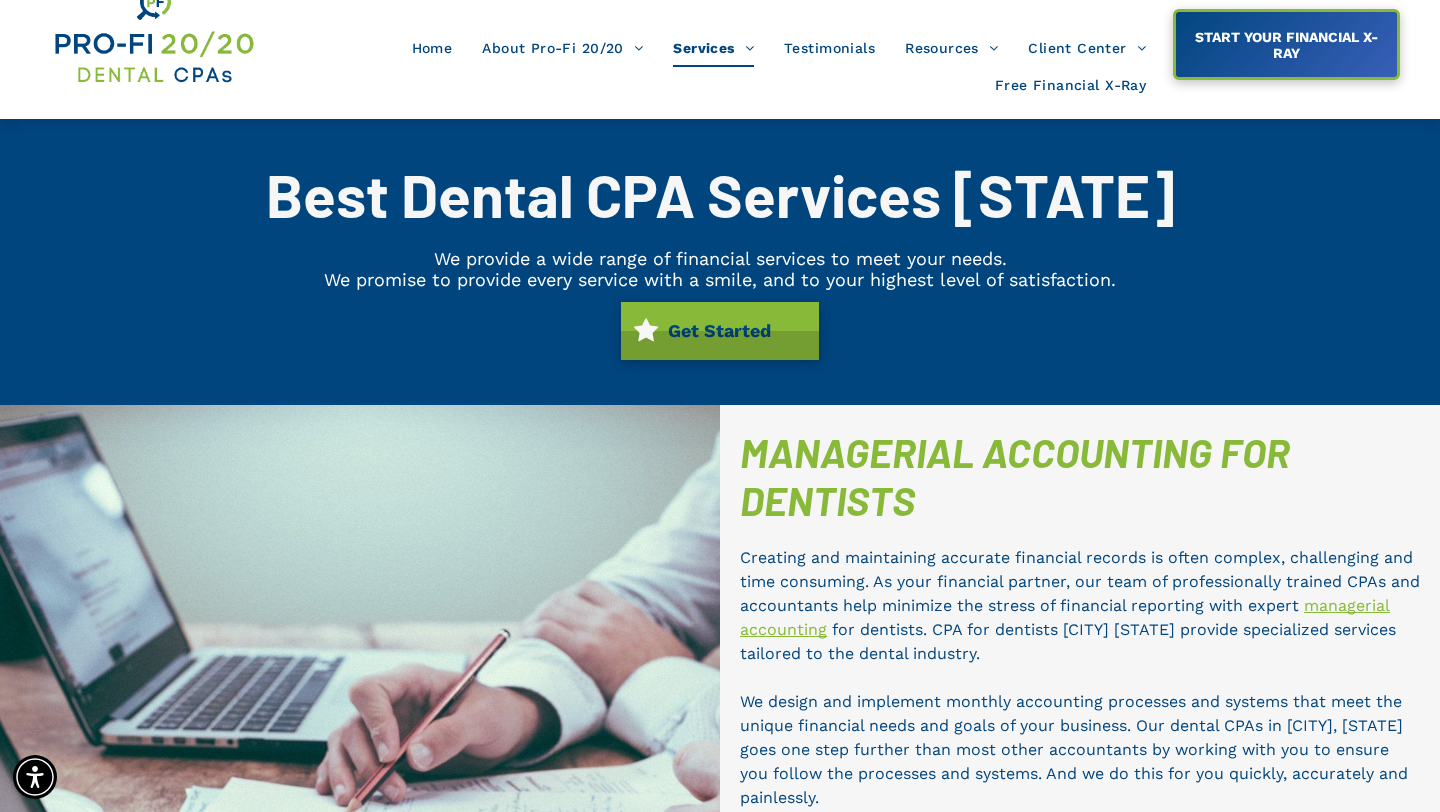 scroll, scrollTop: 0, scrollLeft: 0, axis: both 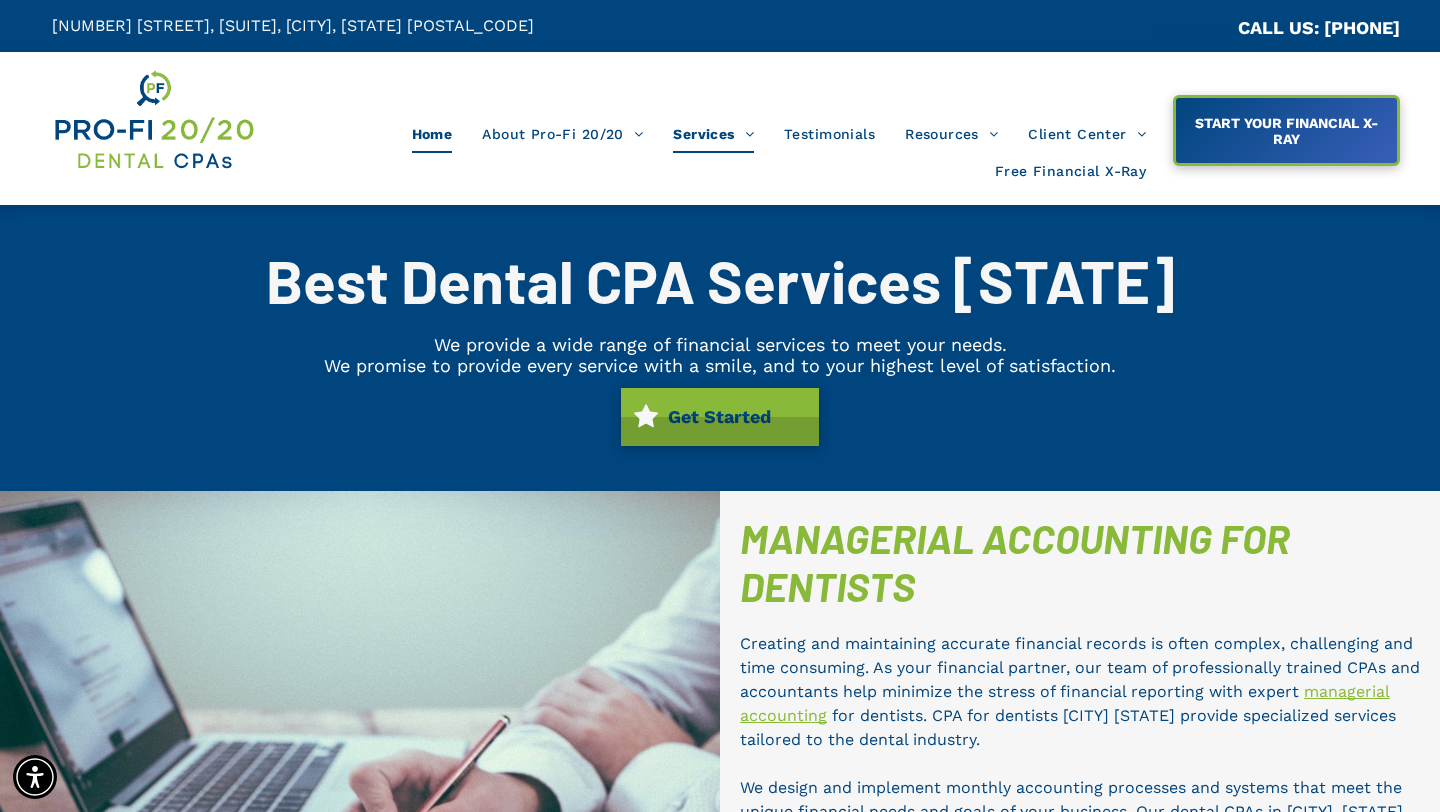 click on "Home" at bounding box center (432, 134) 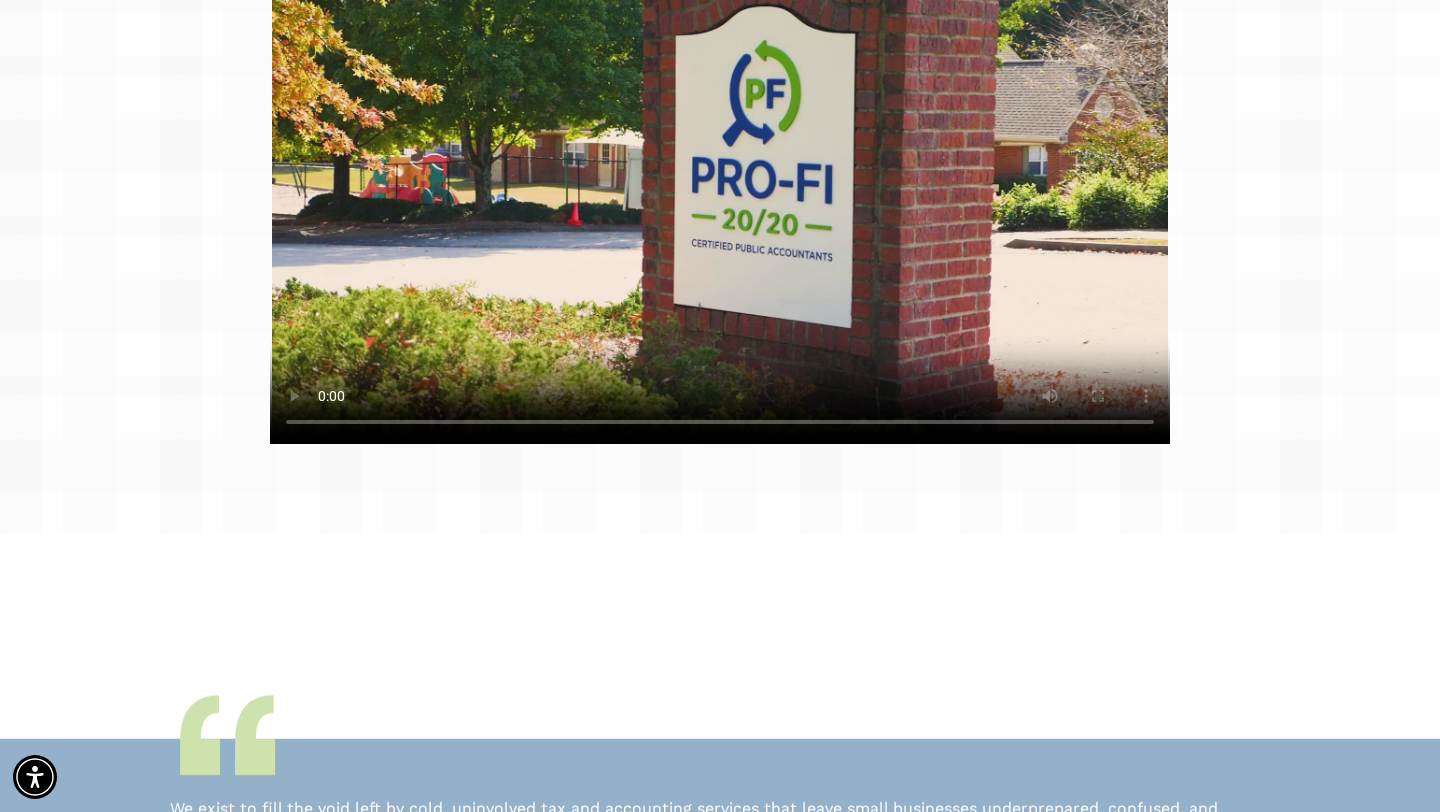scroll, scrollTop: 0, scrollLeft: 0, axis: both 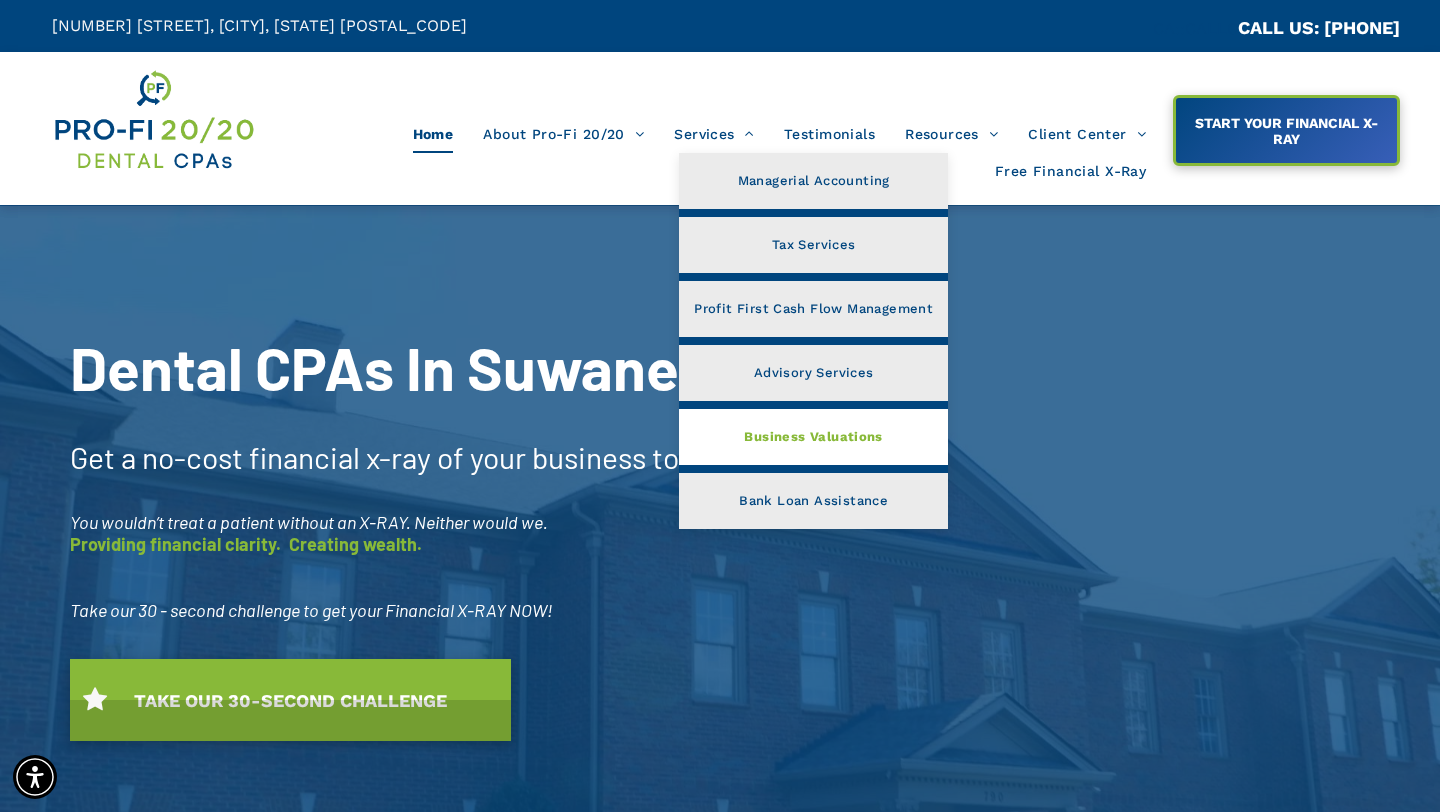 click on "Business Valuations" at bounding box center [813, 437] 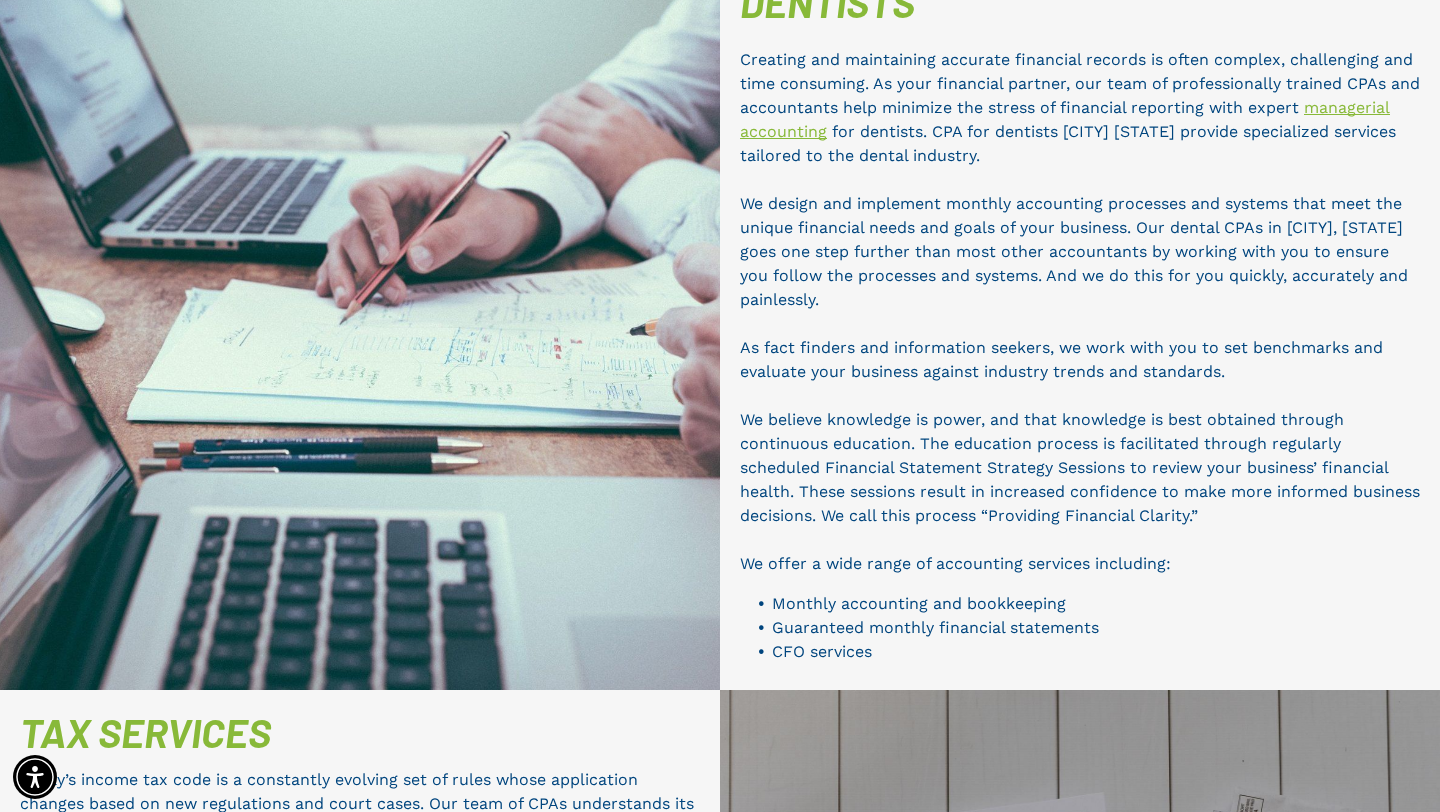 scroll, scrollTop: 0, scrollLeft: 0, axis: both 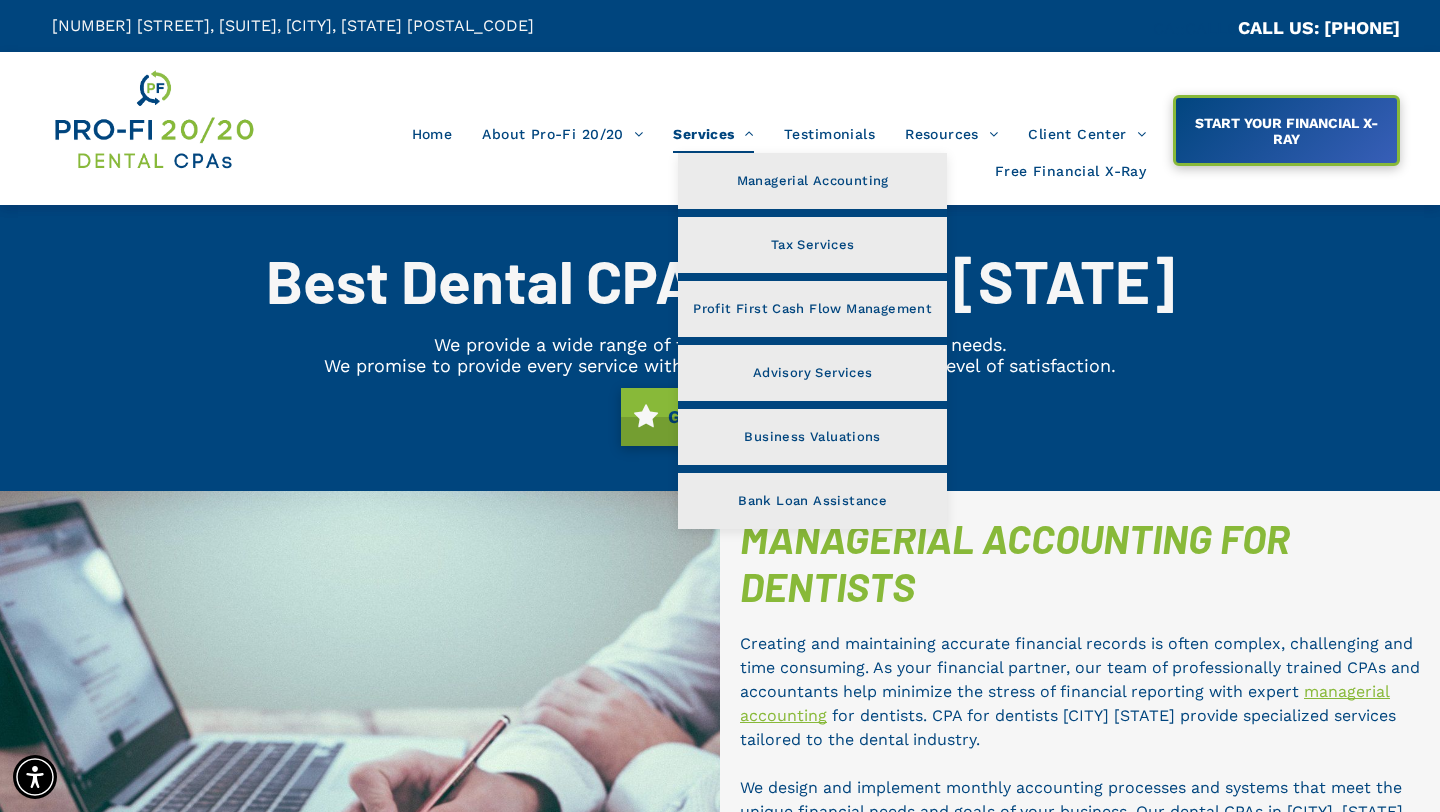 click on "Services" at bounding box center (713, 134) 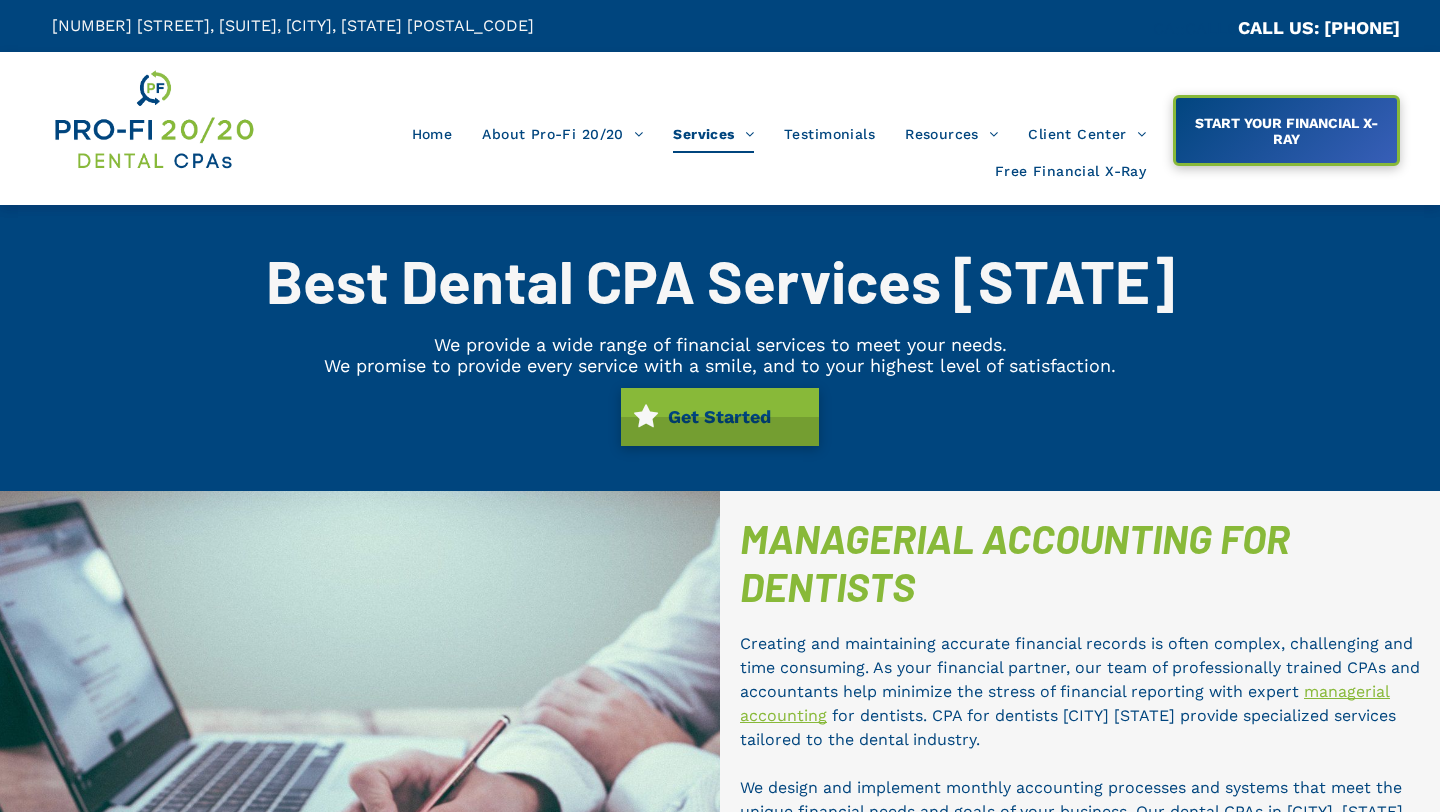 scroll, scrollTop: 0, scrollLeft: 0, axis: both 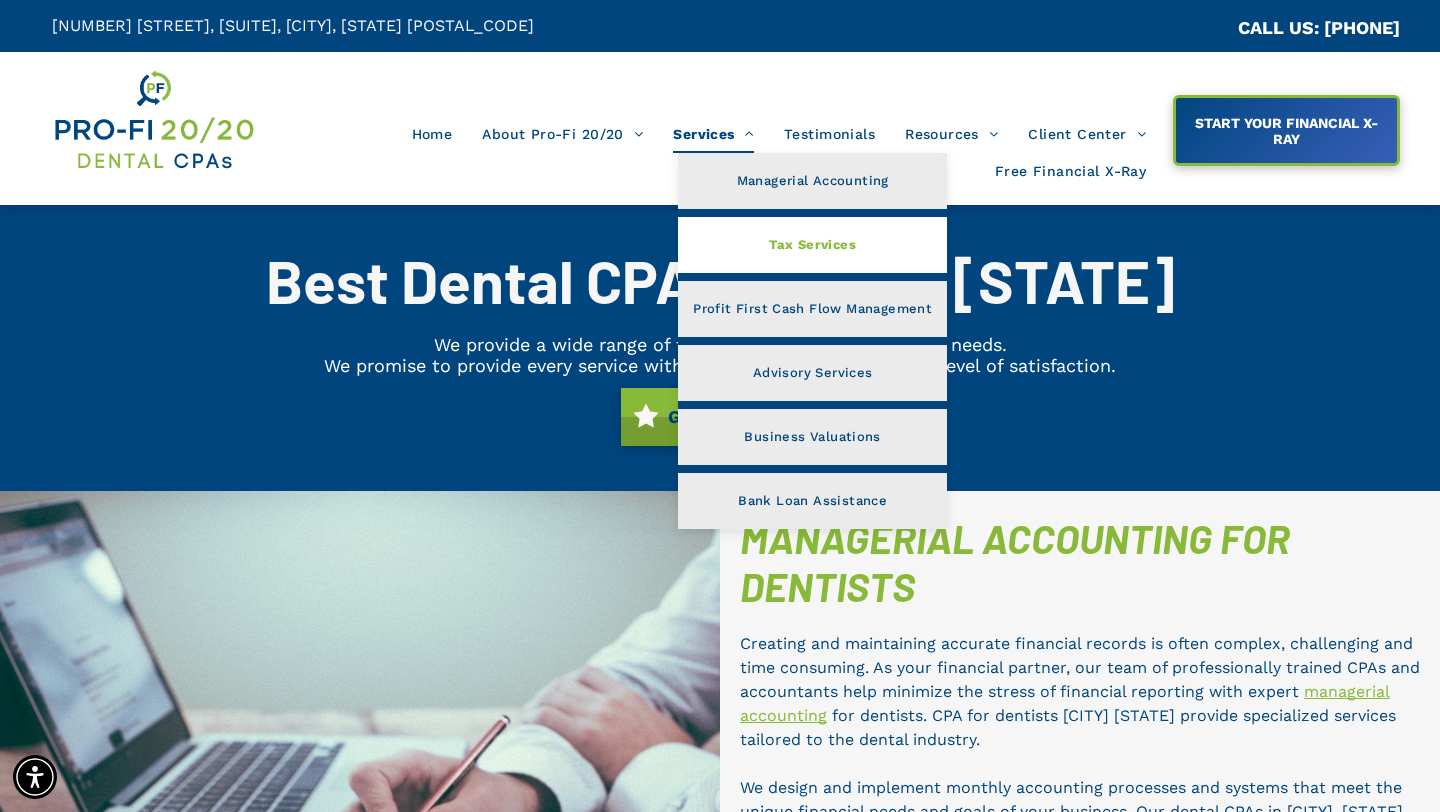 click on "Tax Services" at bounding box center [812, 245] 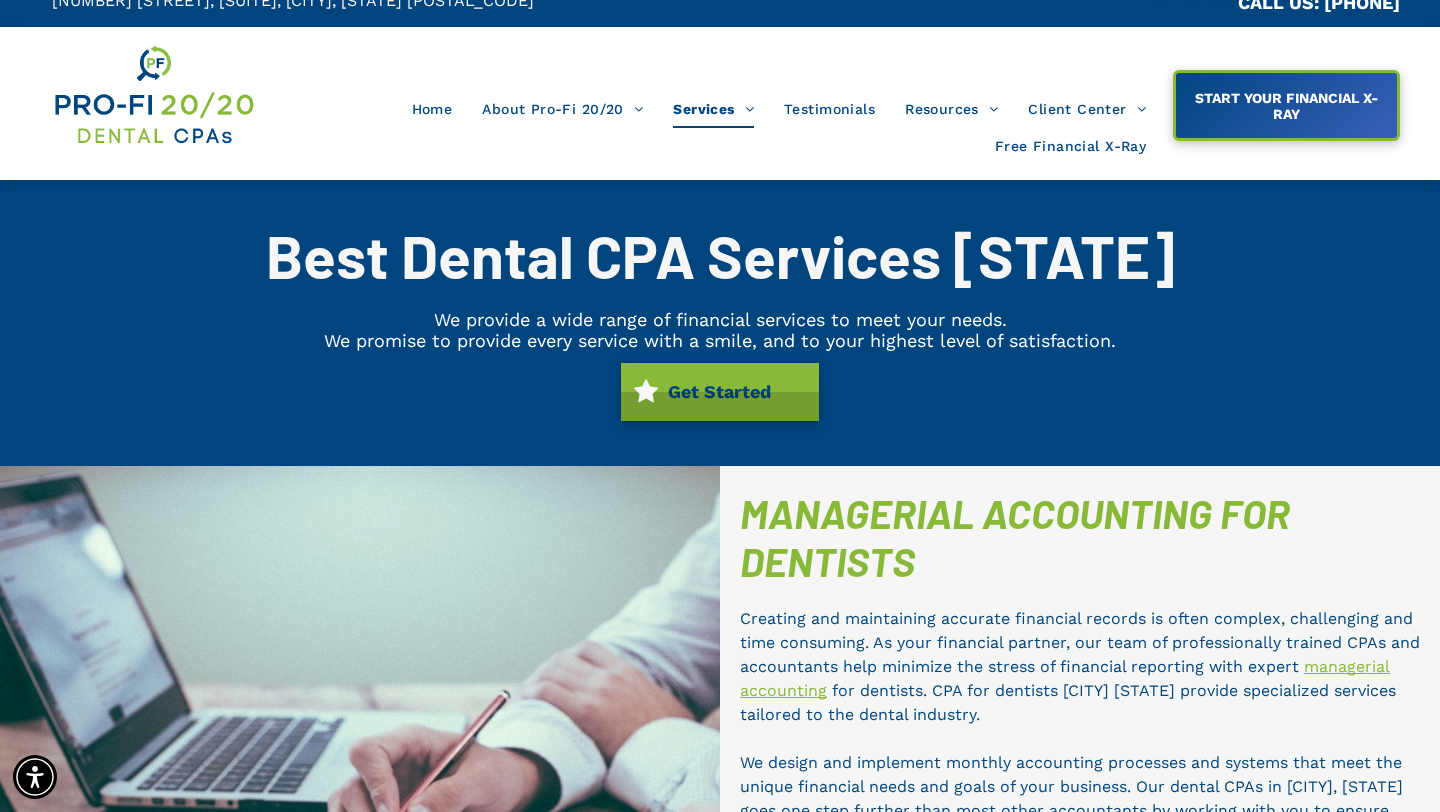 scroll, scrollTop: 0, scrollLeft: 0, axis: both 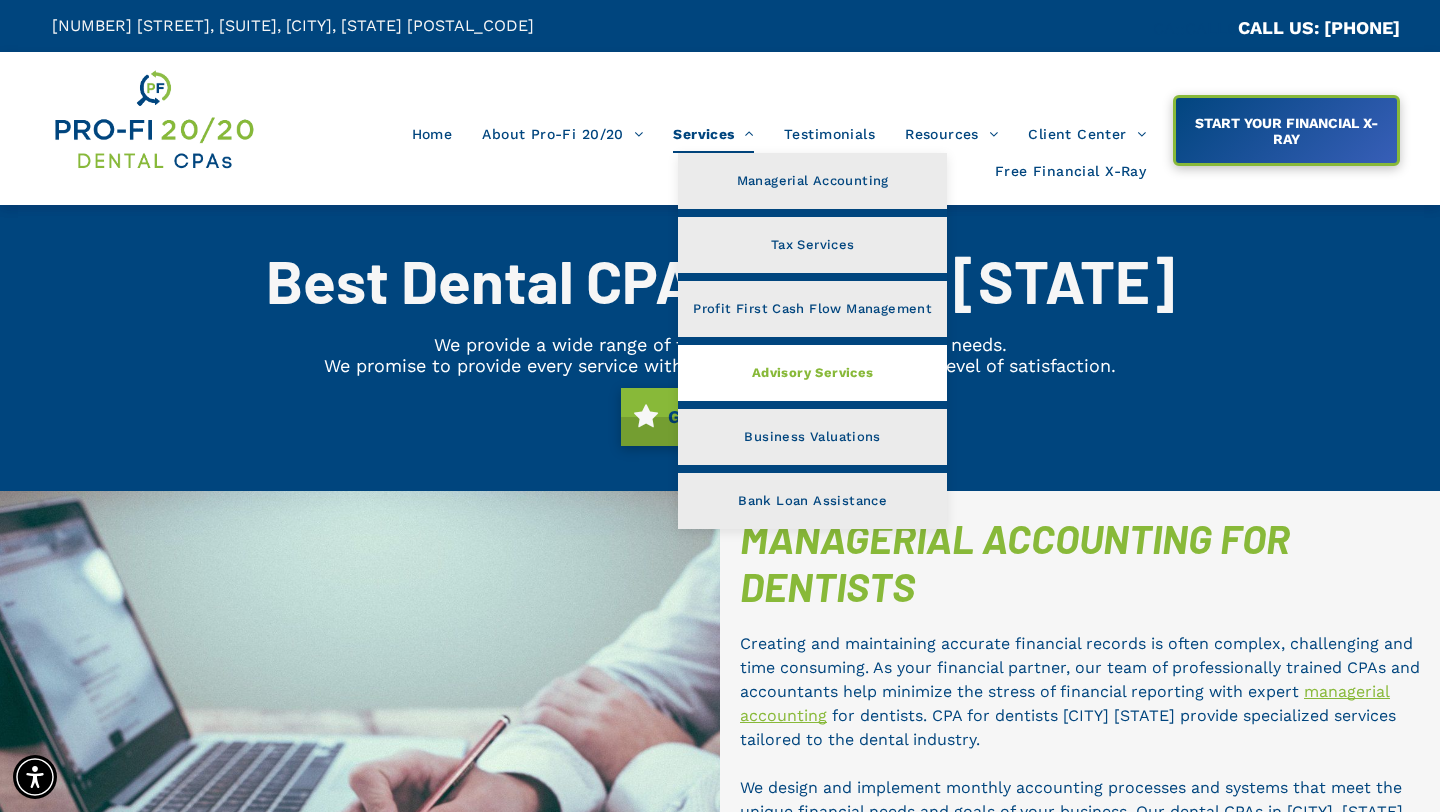 click on "Advisory Services" at bounding box center (812, 373) 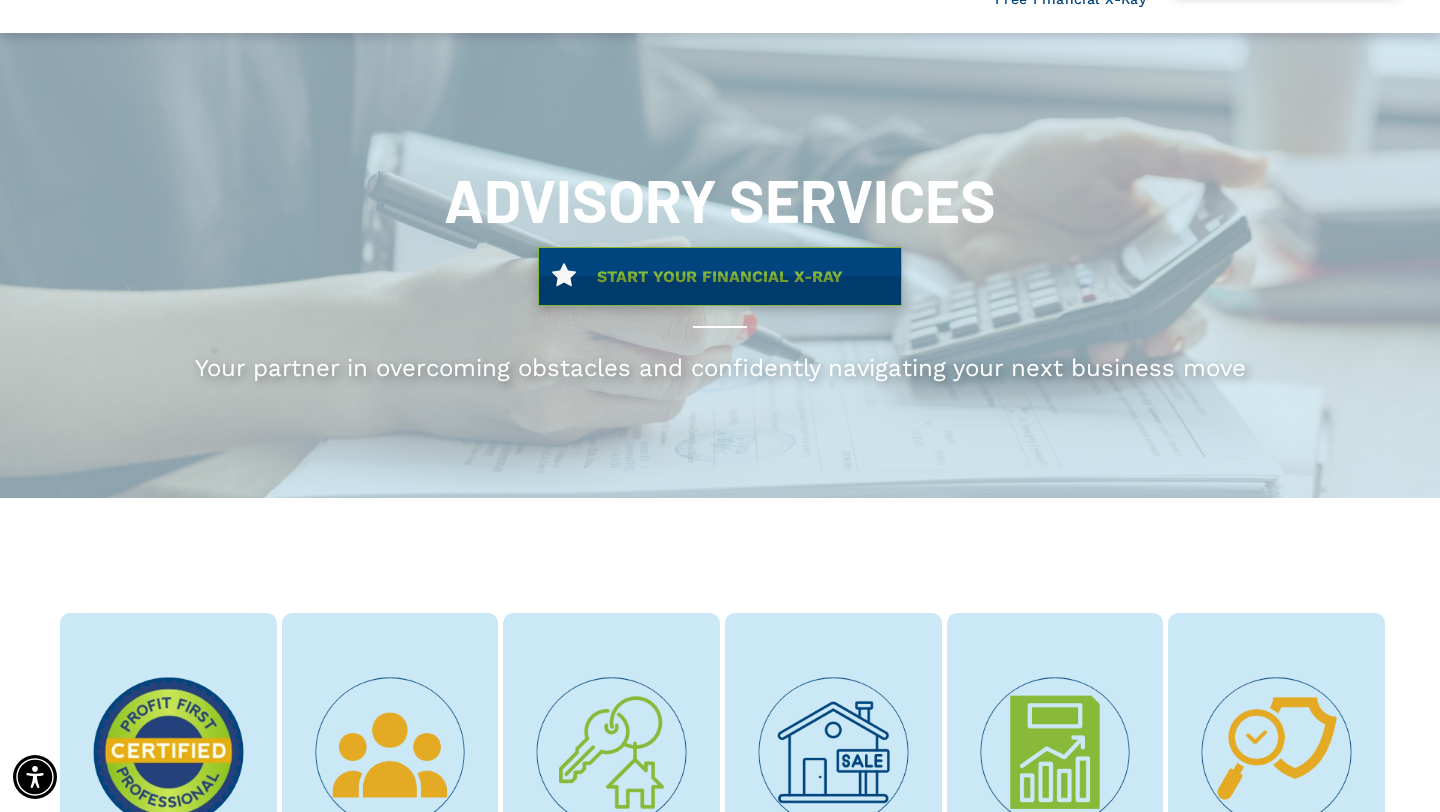 scroll, scrollTop: 0, scrollLeft: 0, axis: both 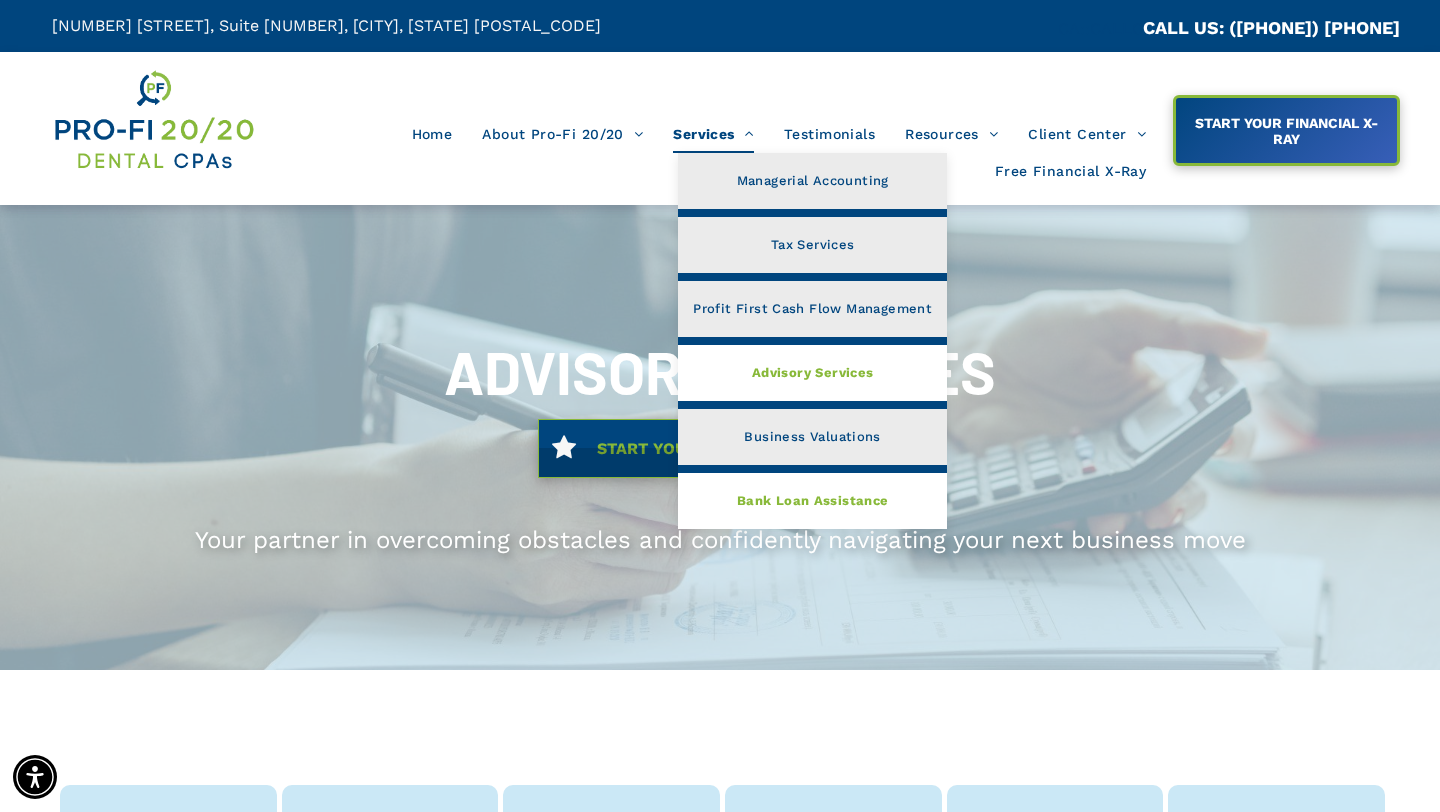 click on "Bank Loan Assistance" at bounding box center [813, 501] 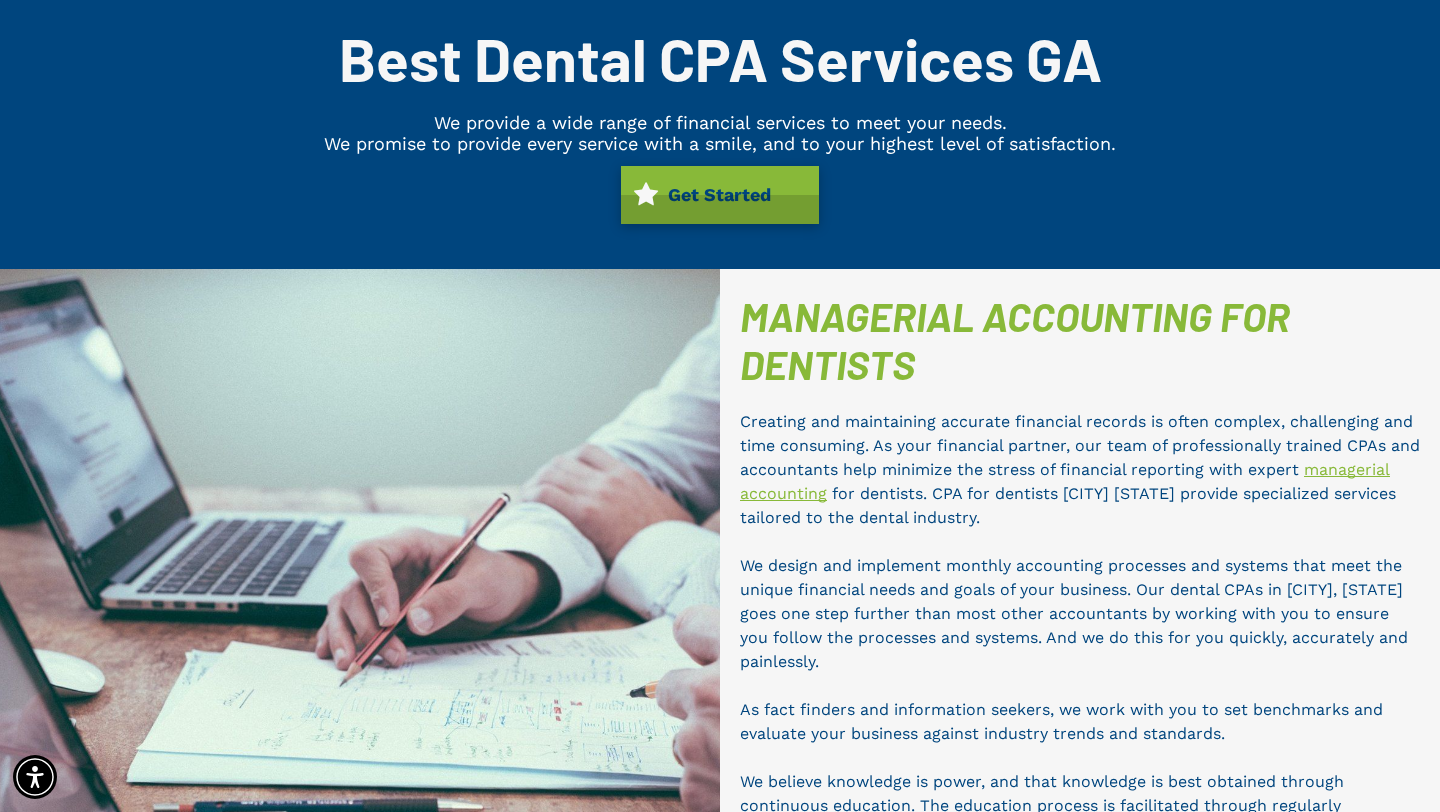 scroll, scrollTop: 0, scrollLeft: 0, axis: both 